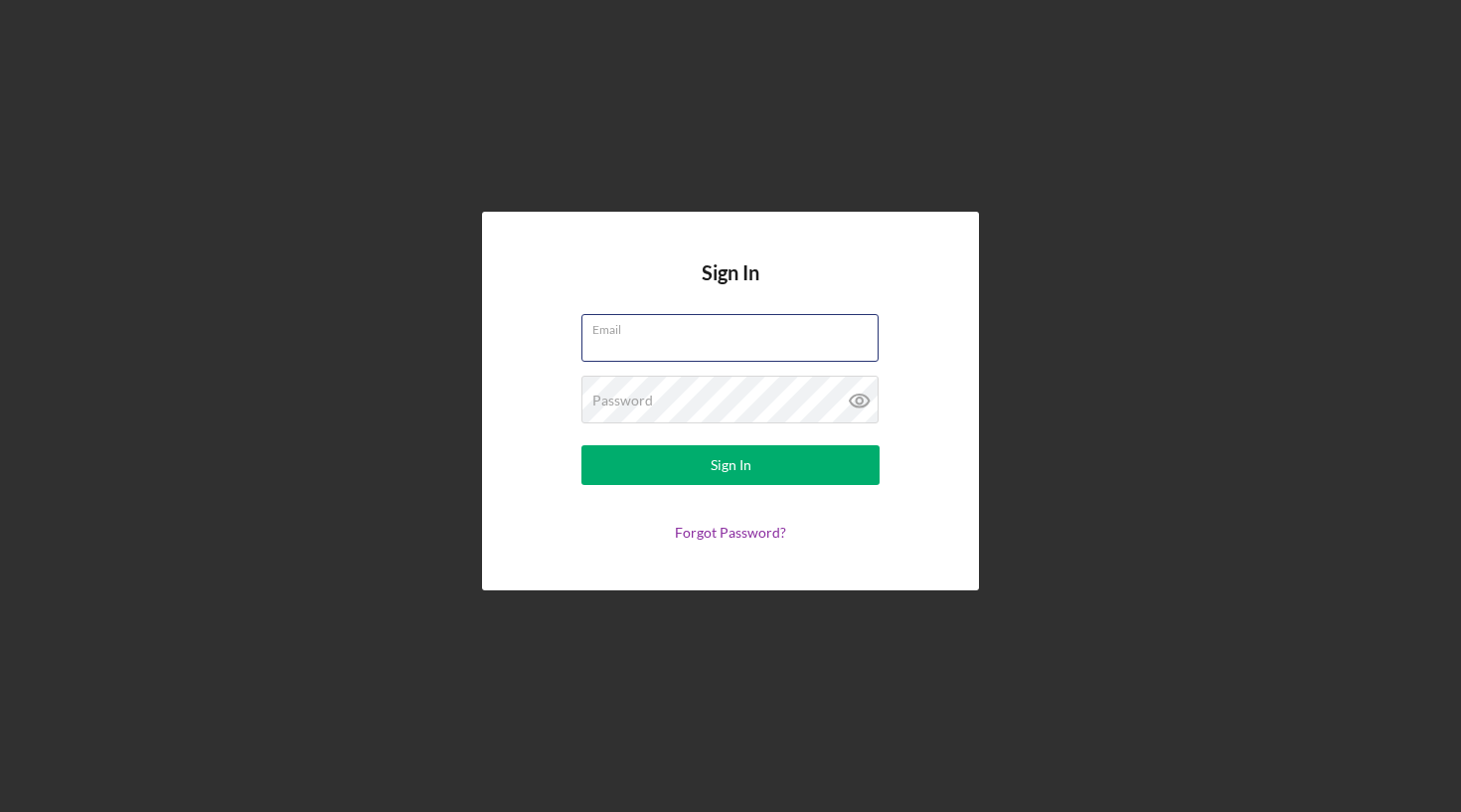 scroll, scrollTop: 0, scrollLeft: 0, axis: both 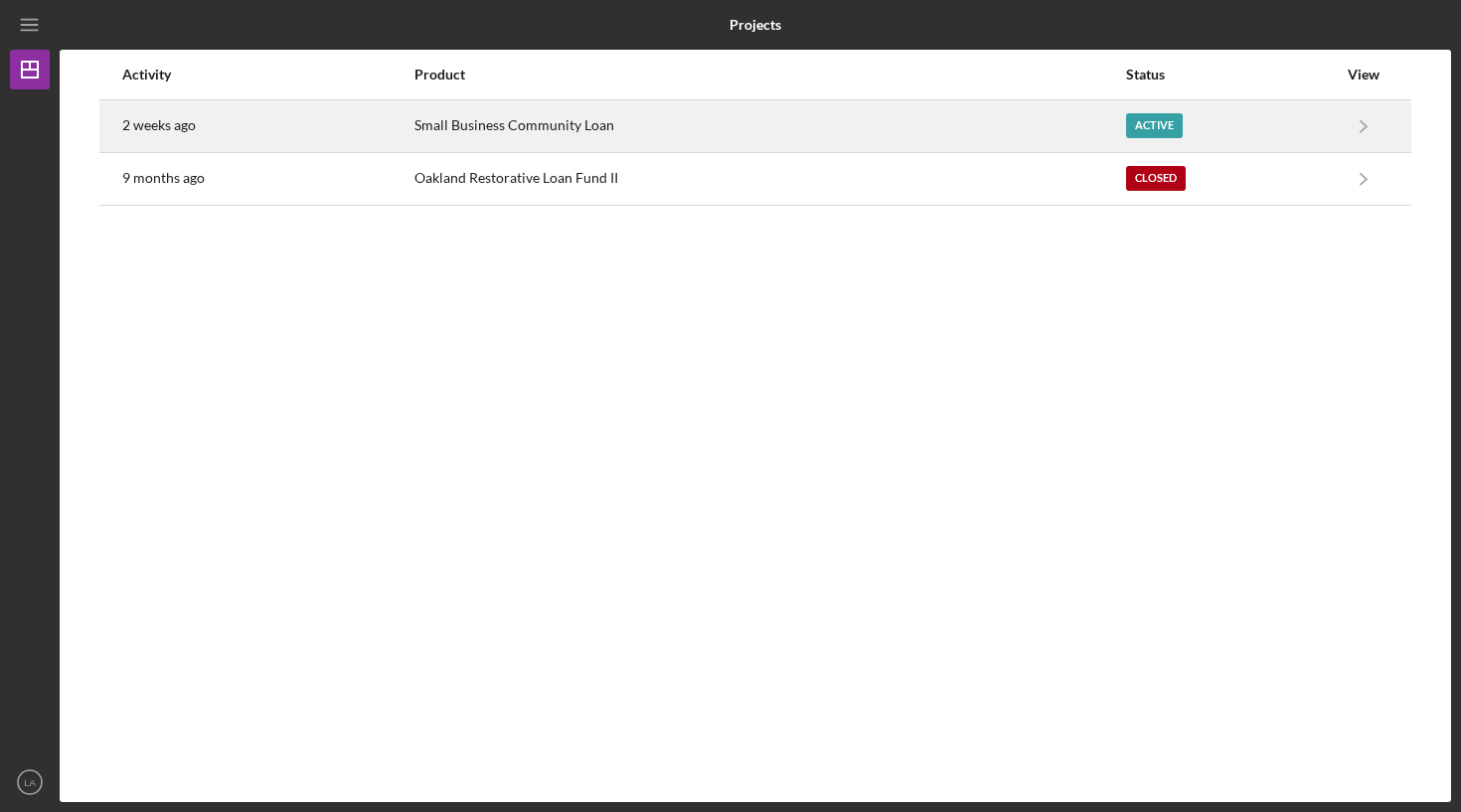 click on "Small Business Community Loan" at bounding box center [769, 126] 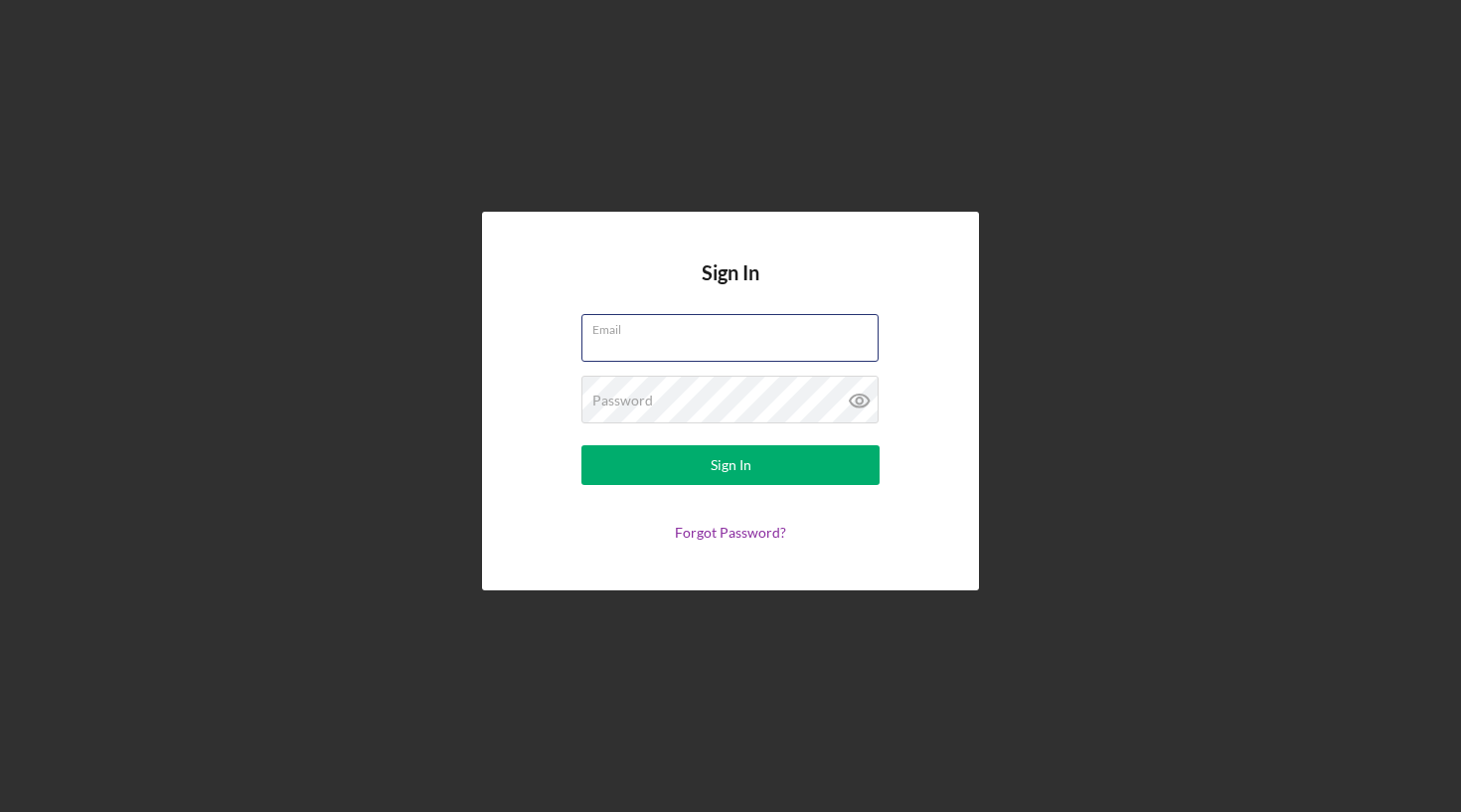 scroll, scrollTop: 0, scrollLeft: 0, axis: both 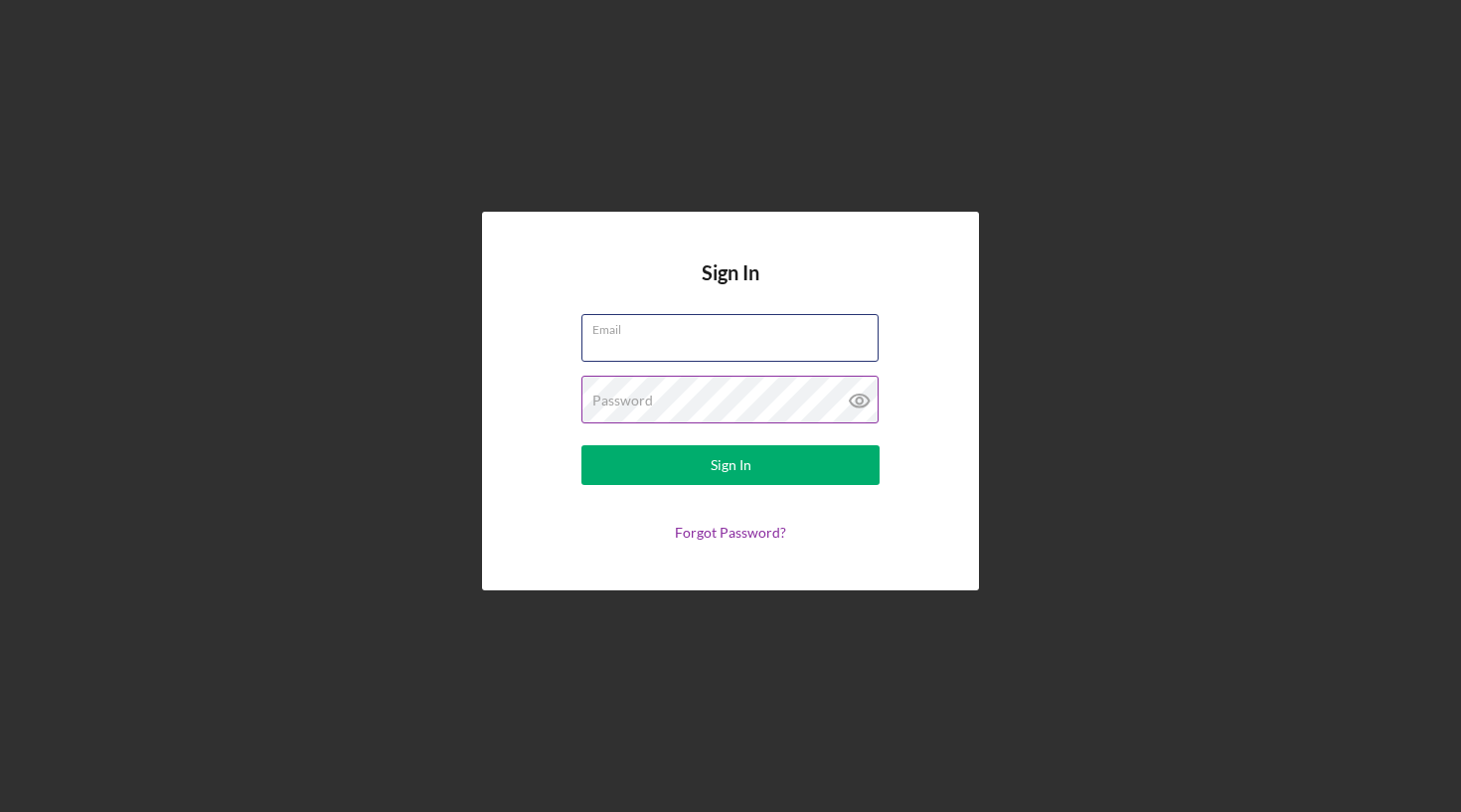 type on "[EMAIL]" 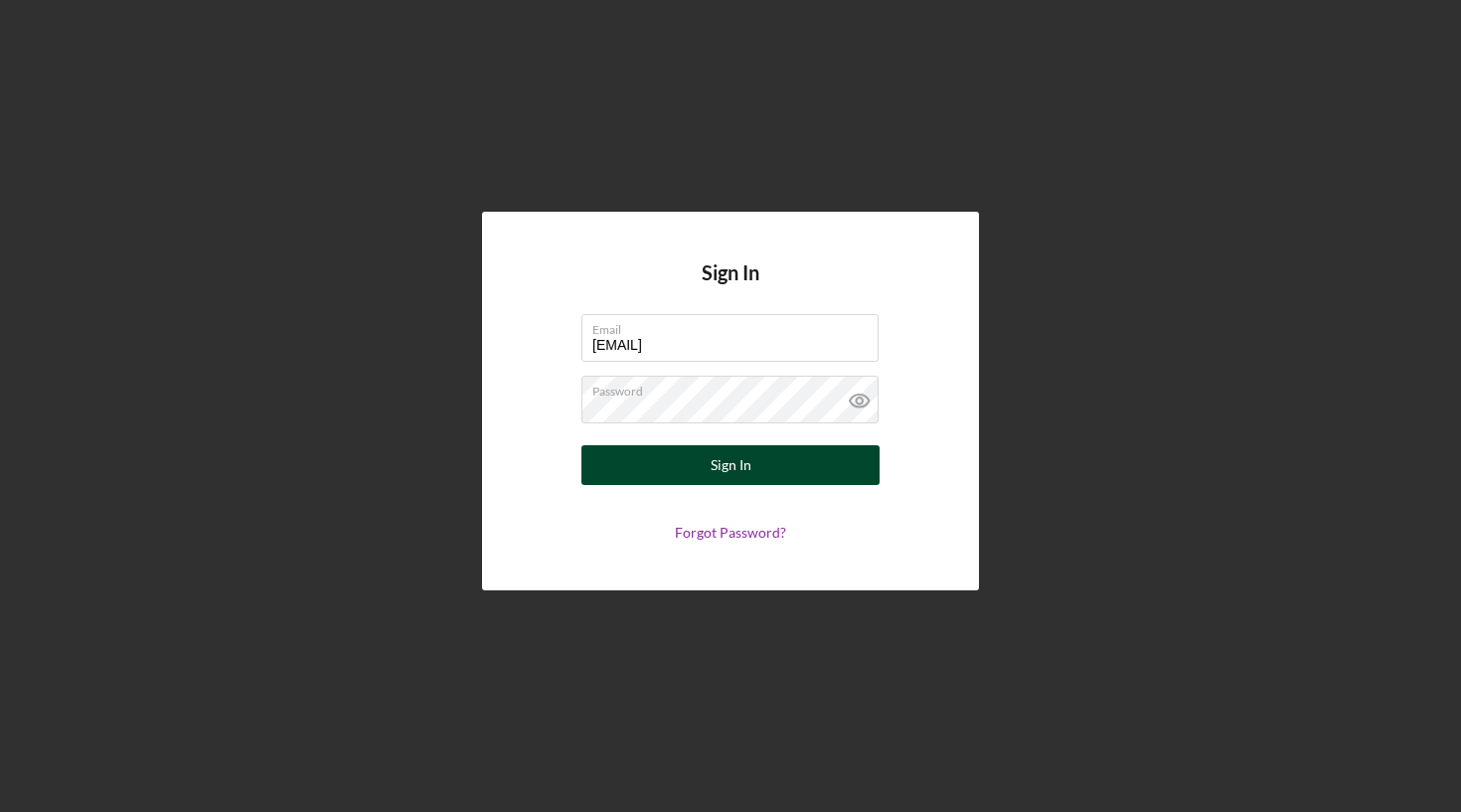 click on "Sign In" at bounding box center [730, 465] 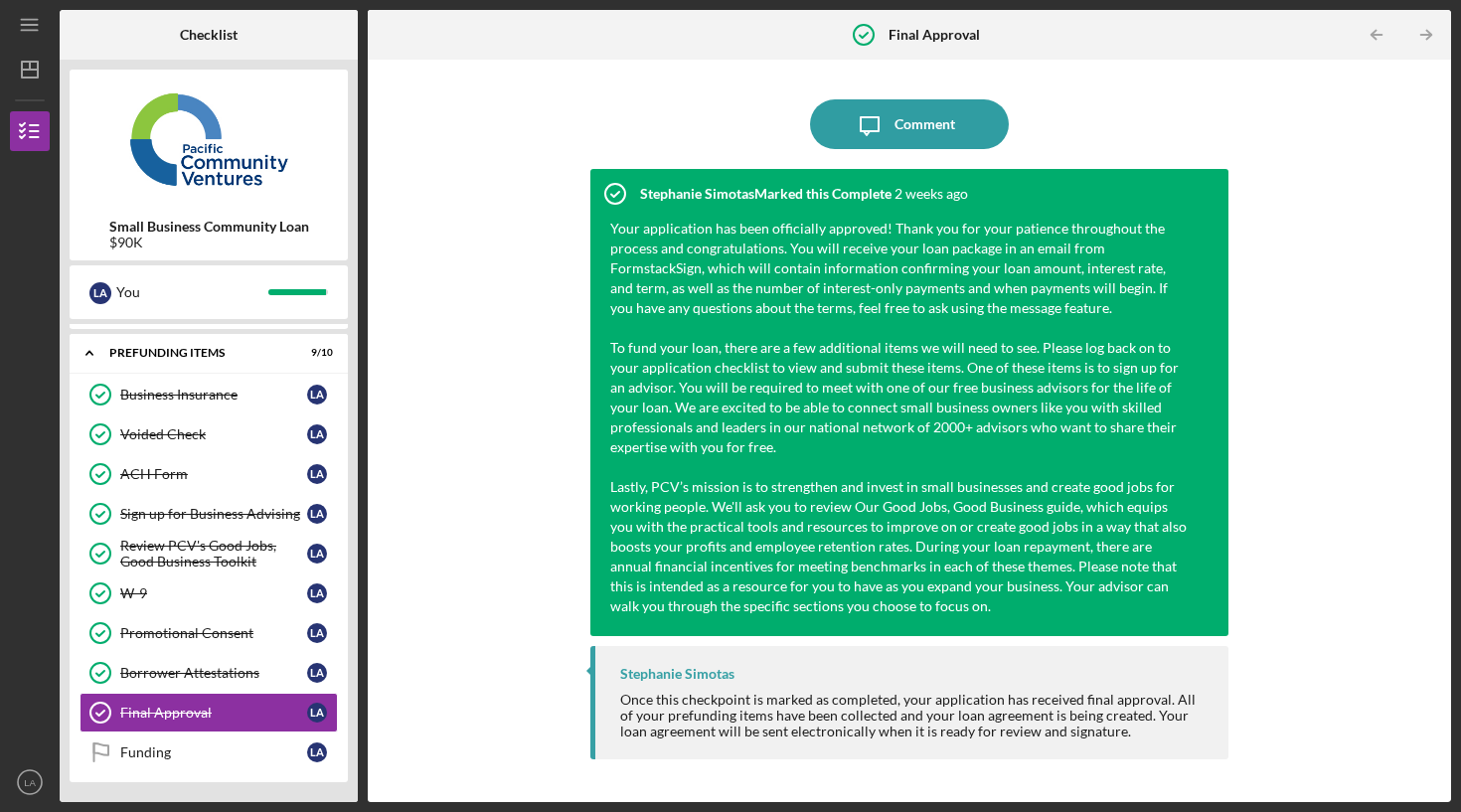 scroll, scrollTop: 124, scrollLeft: 0, axis: vertical 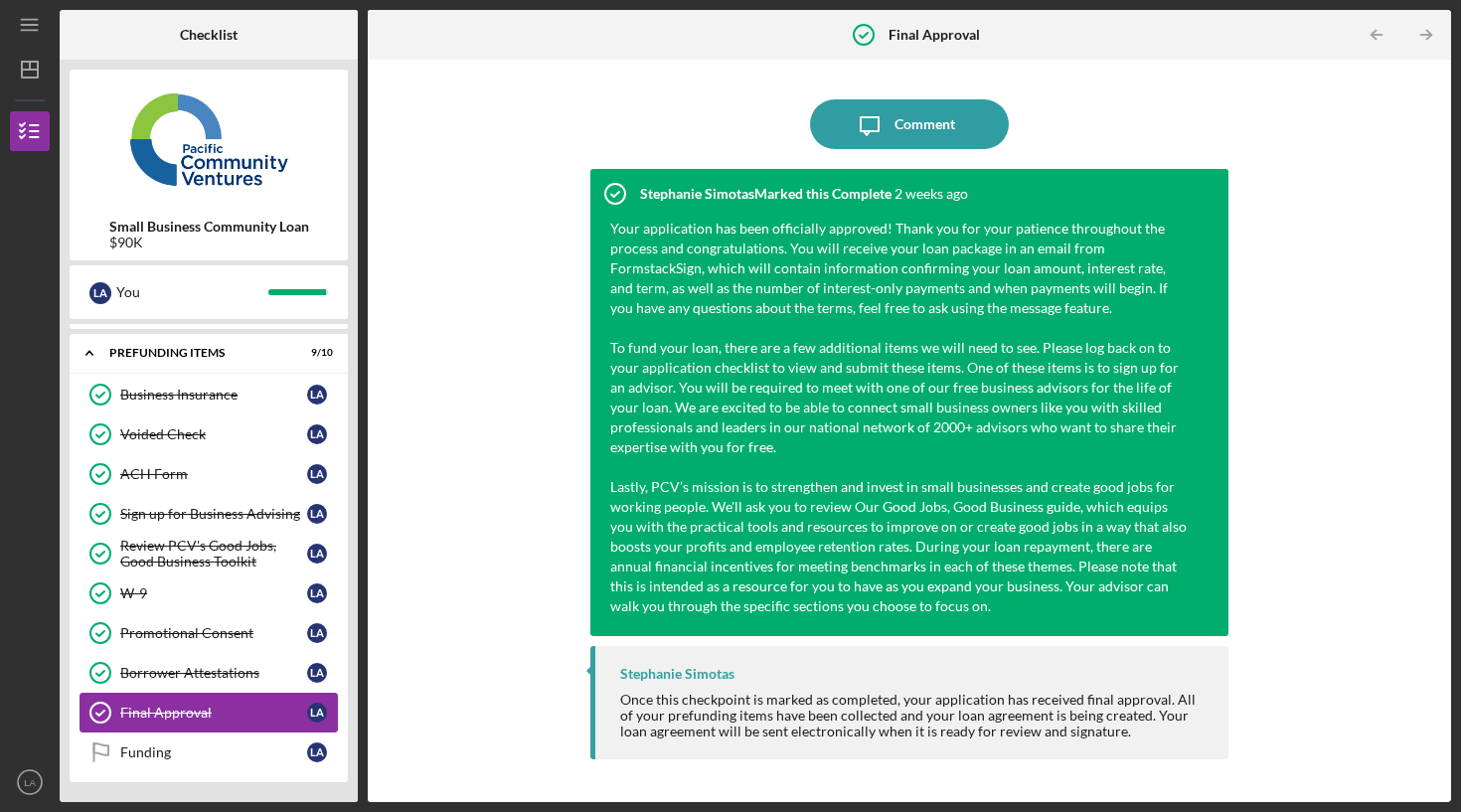 click on "Final Approval" at bounding box center (214, 713) 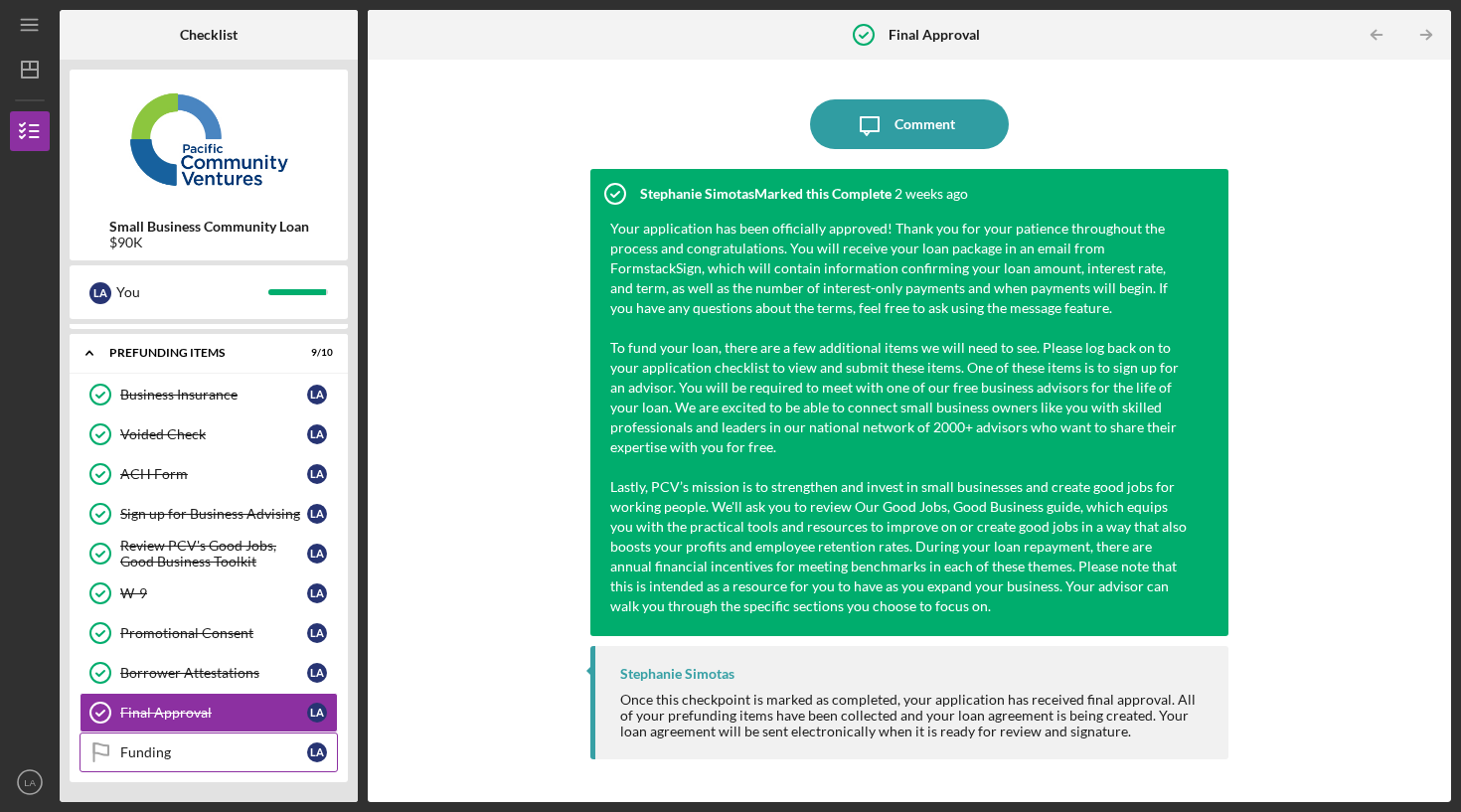 click on "Funding" at bounding box center [214, 752] 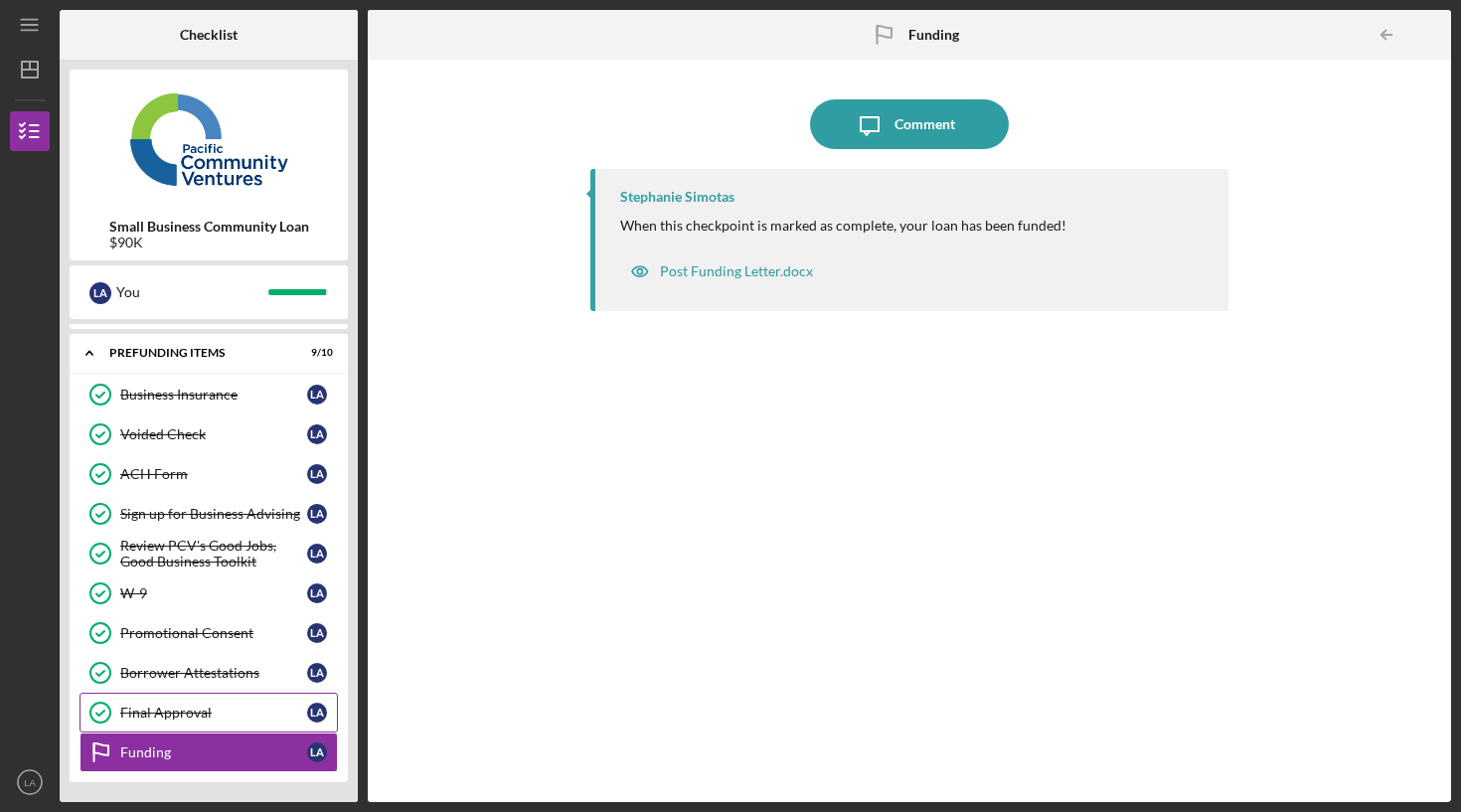 click on "Final Approval Final Approval [STATE] [STATE]" at bounding box center [209, 713] 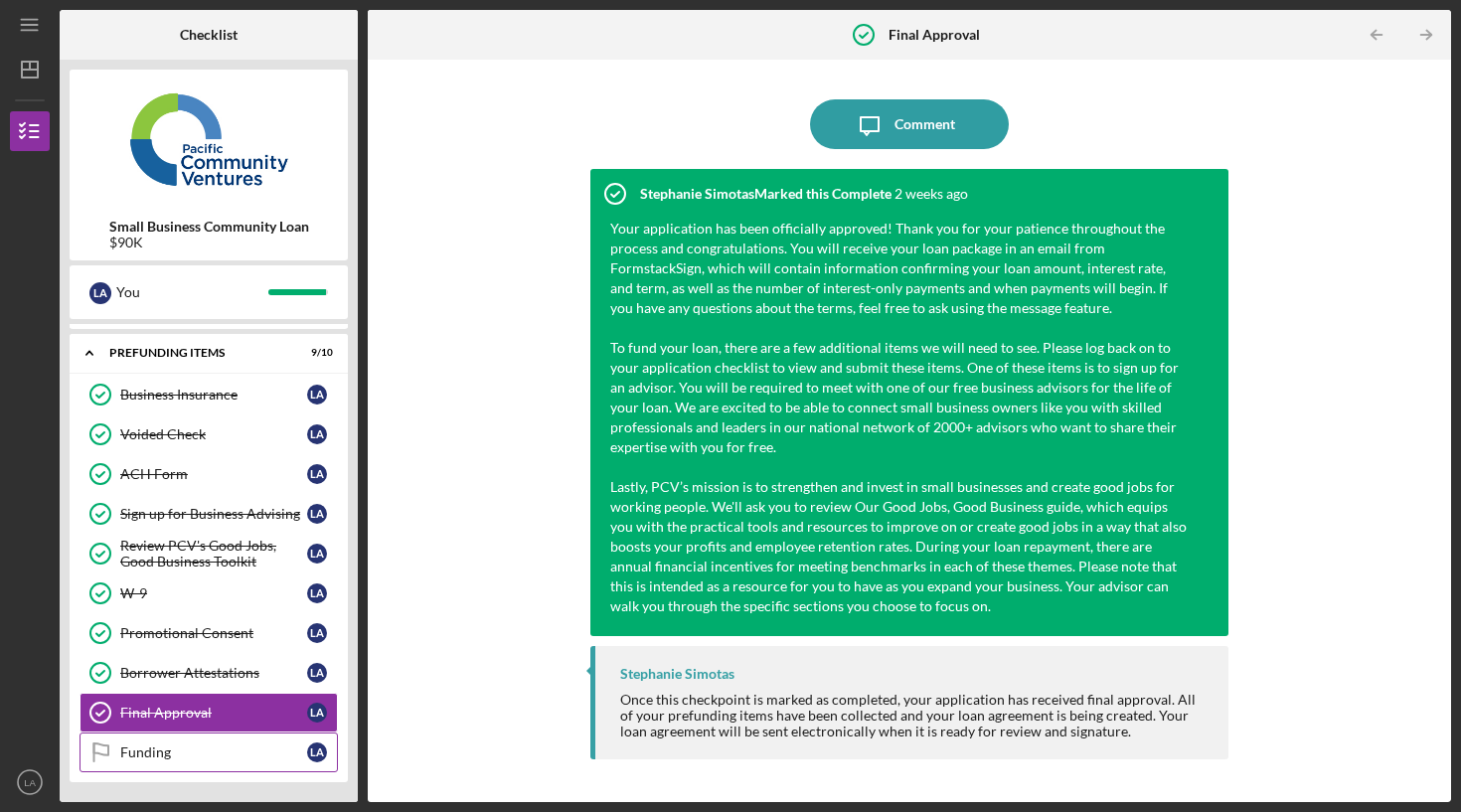 click on "Funding" at bounding box center (214, 752) 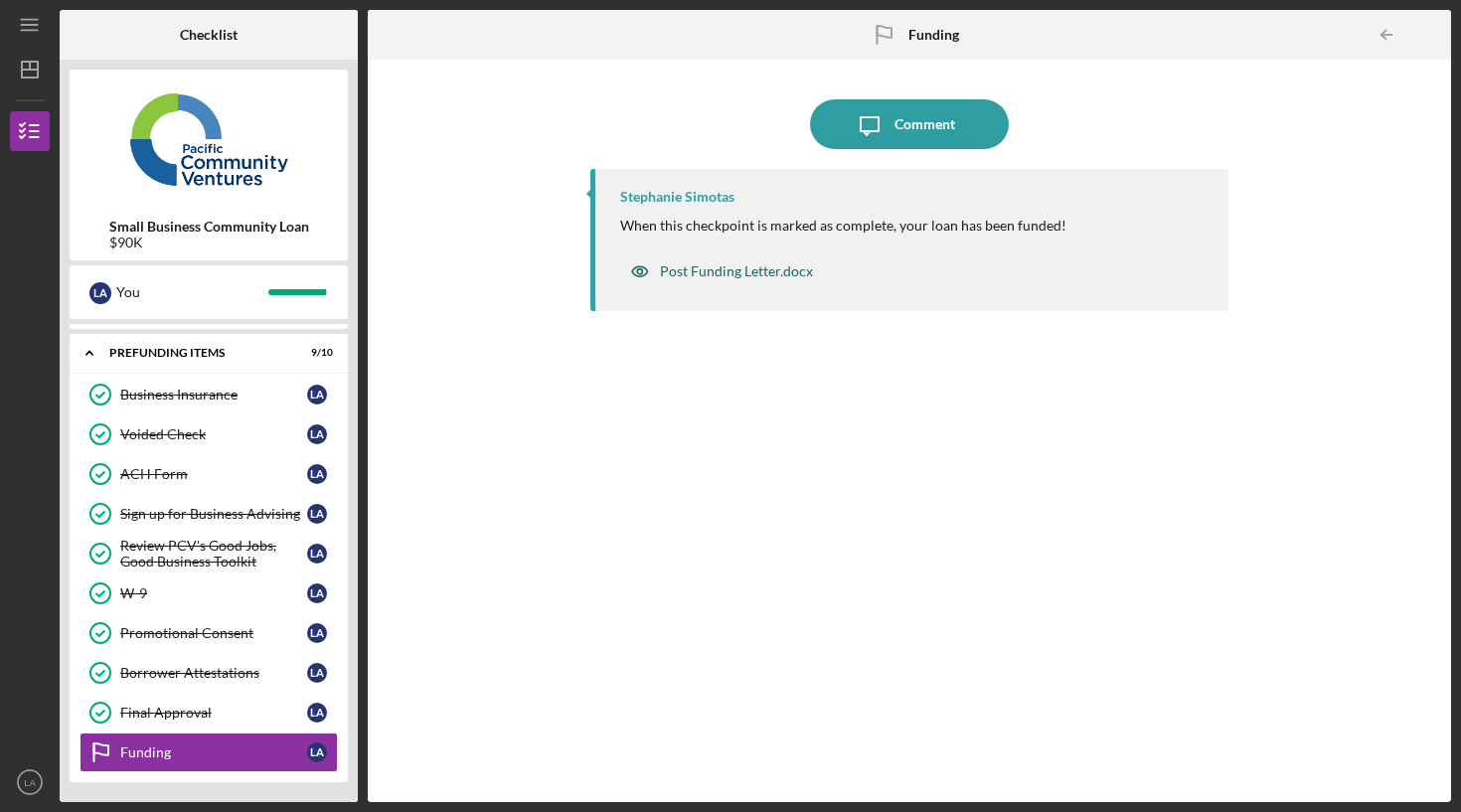 click on "Post Funding Letter.docx" at bounding box center (736, 271) 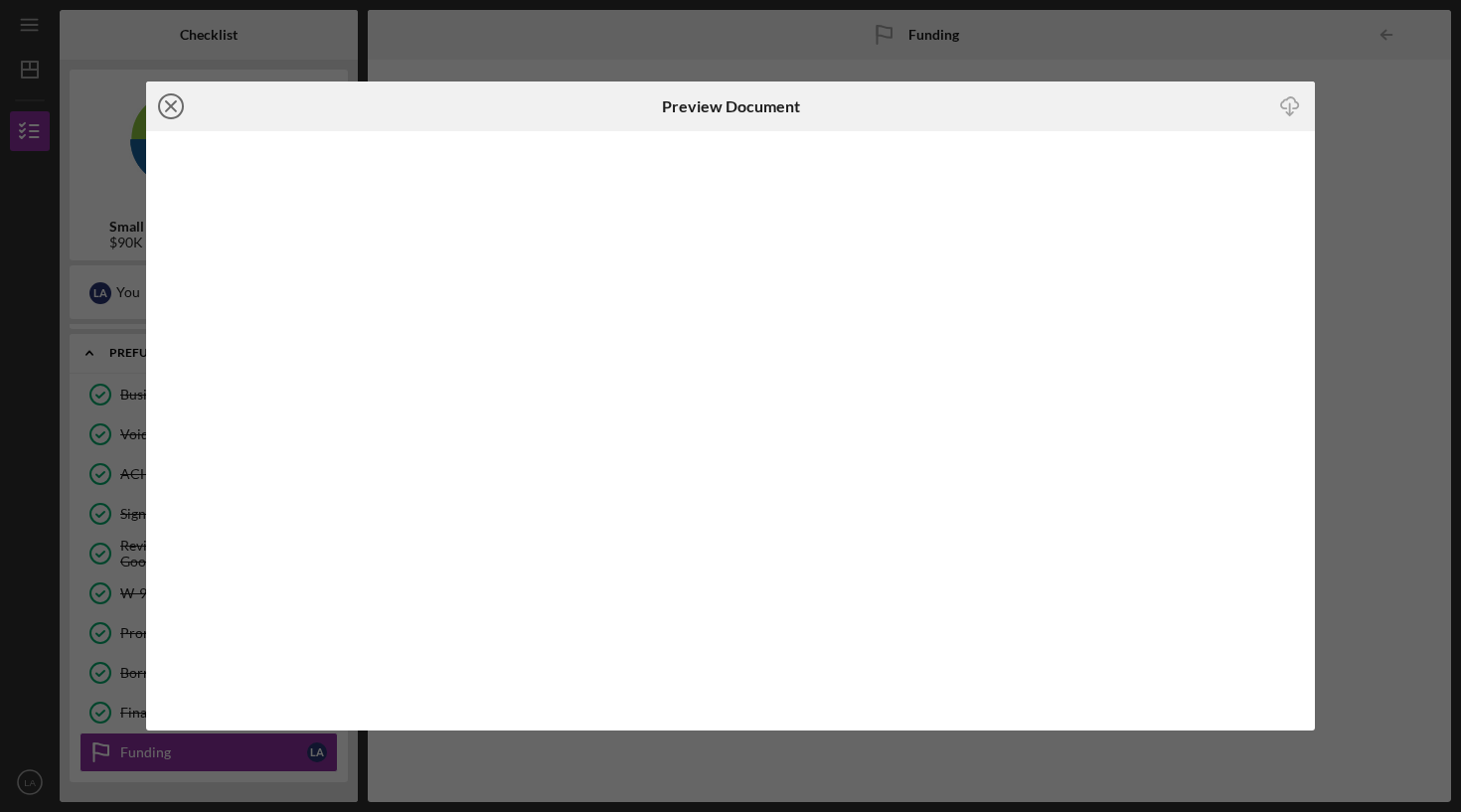 click on "Icon/Close" 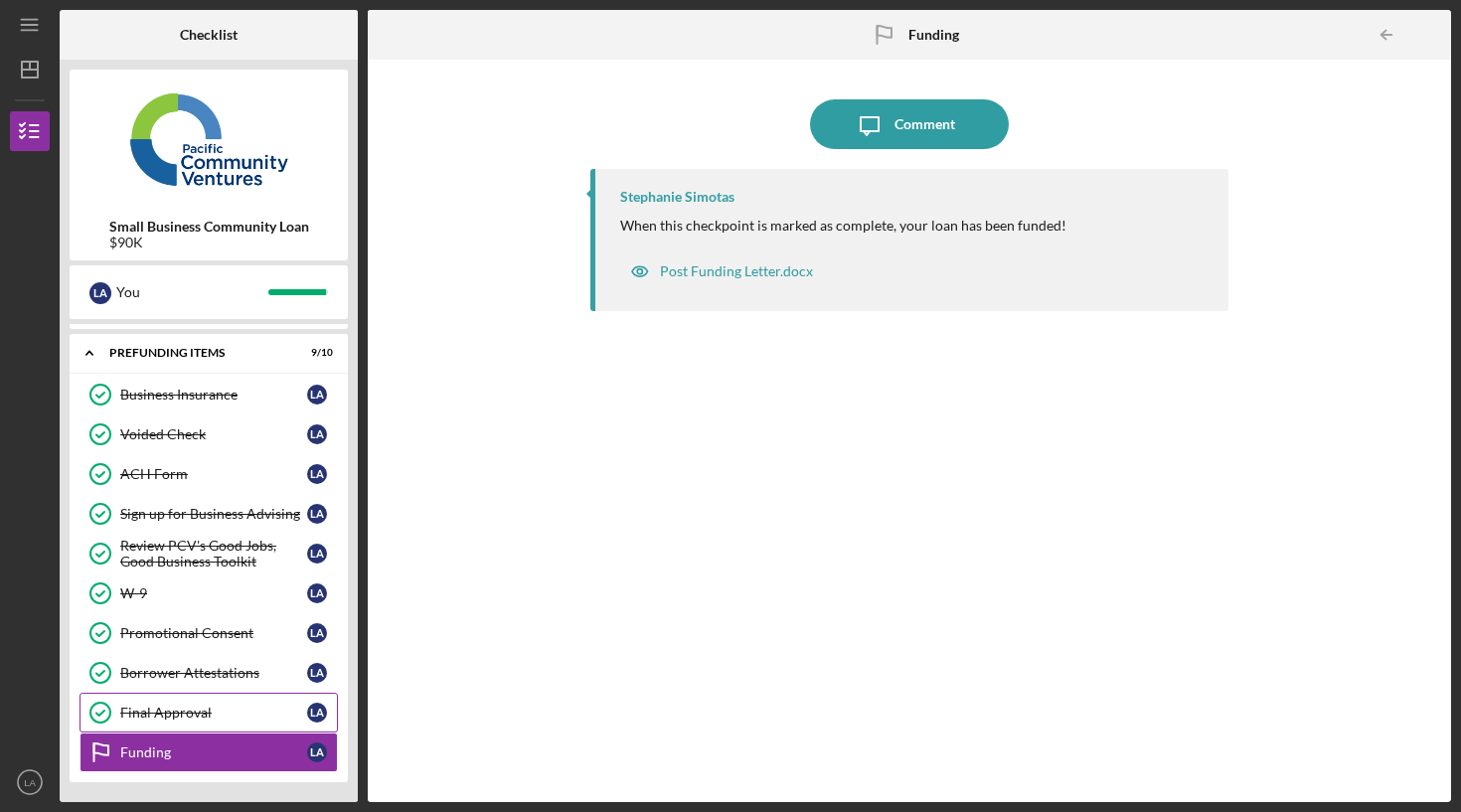 click on "Final Approval Final Approval [STATE] [STATE]" at bounding box center [209, 713] 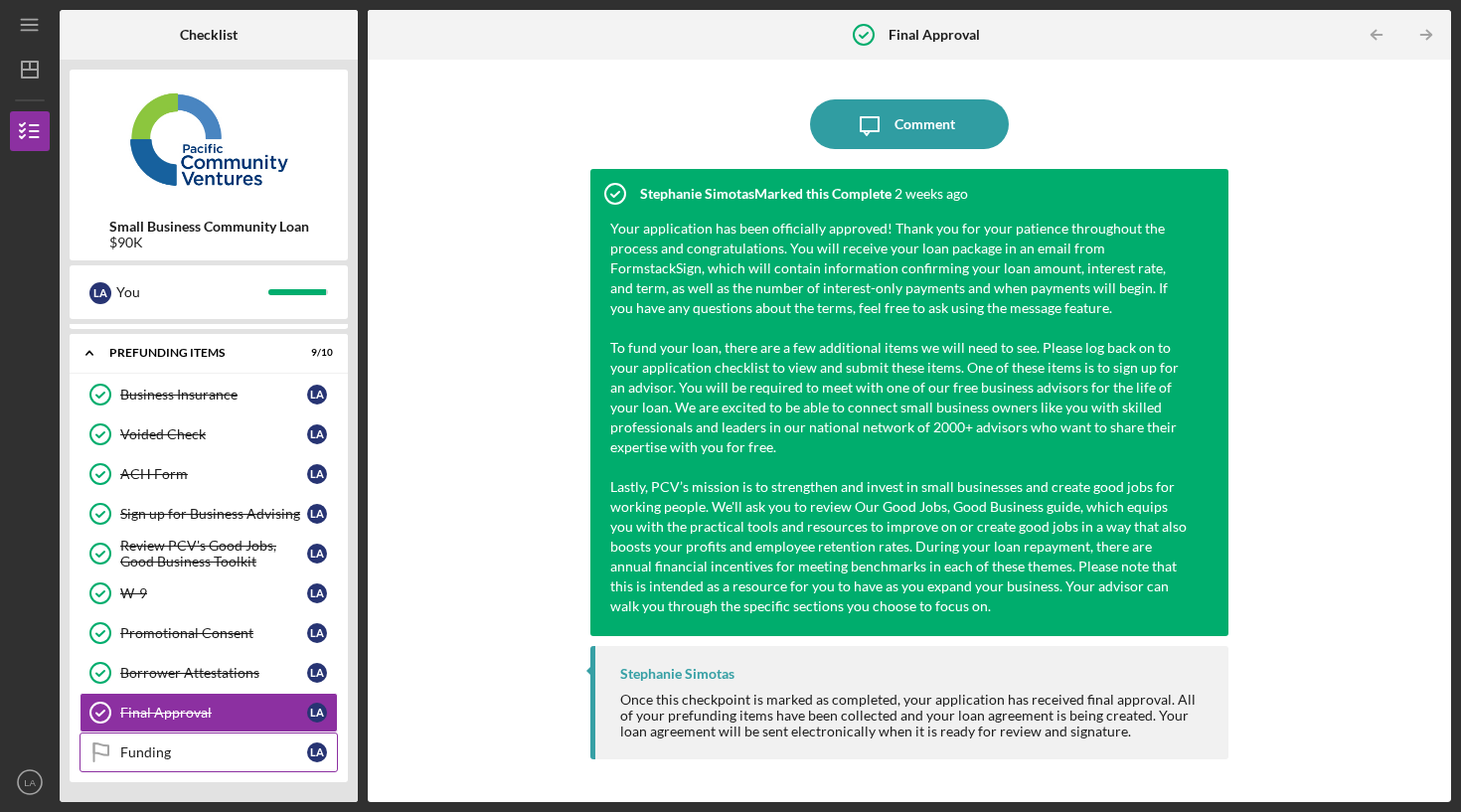 click on "Funding" at bounding box center (214, 752) 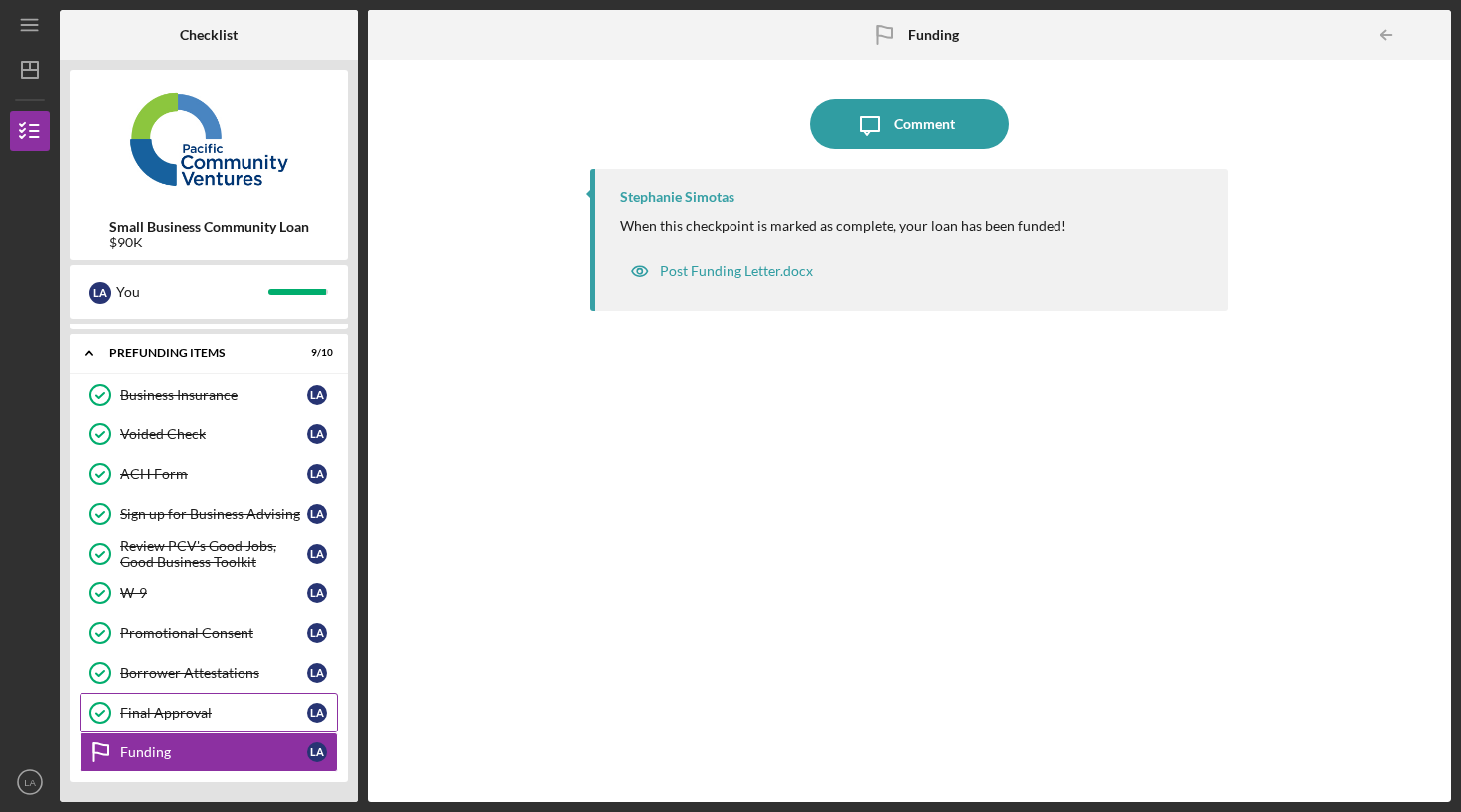 click on "Final Approval Final Approval [STATE] [STATE]" at bounding box center (209, 713) 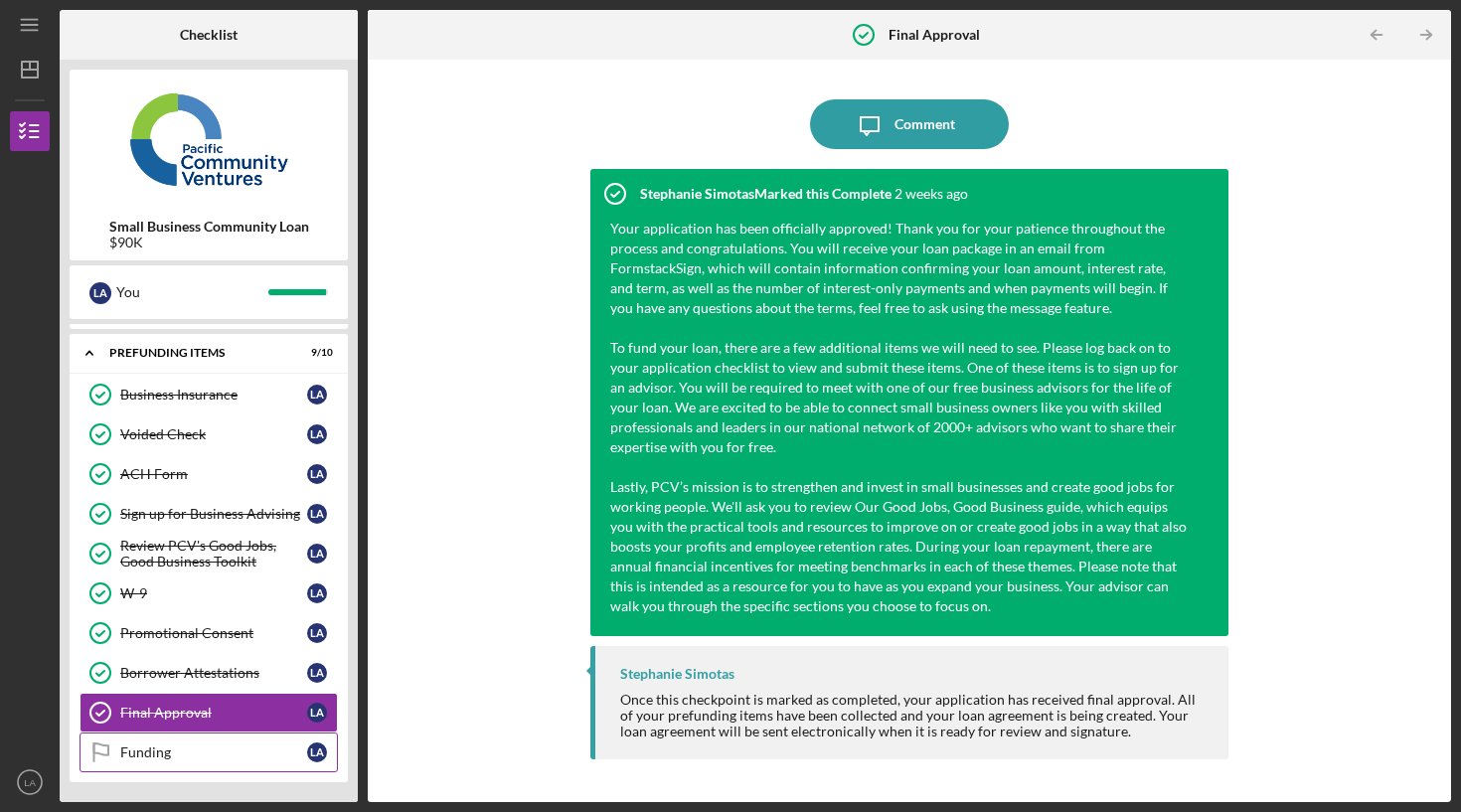 click on "Funding" at bounding box center [214, 752] 